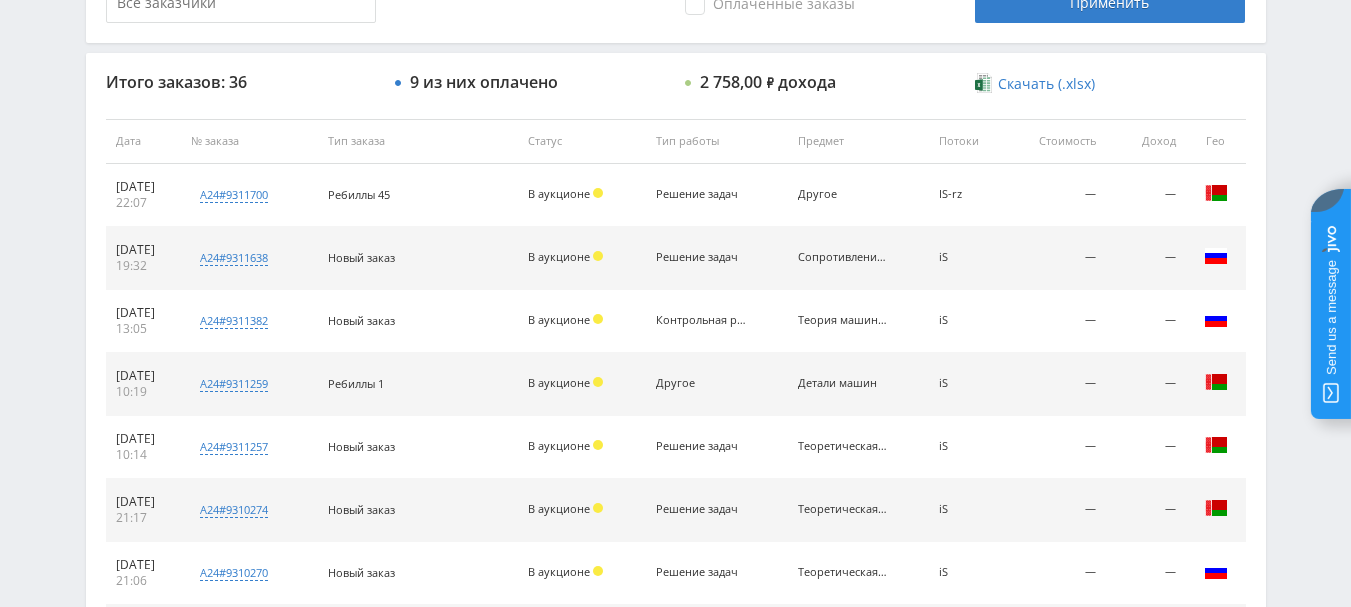 scroll, scrollTop: 700, scrollLeft: 0, axis: vertical 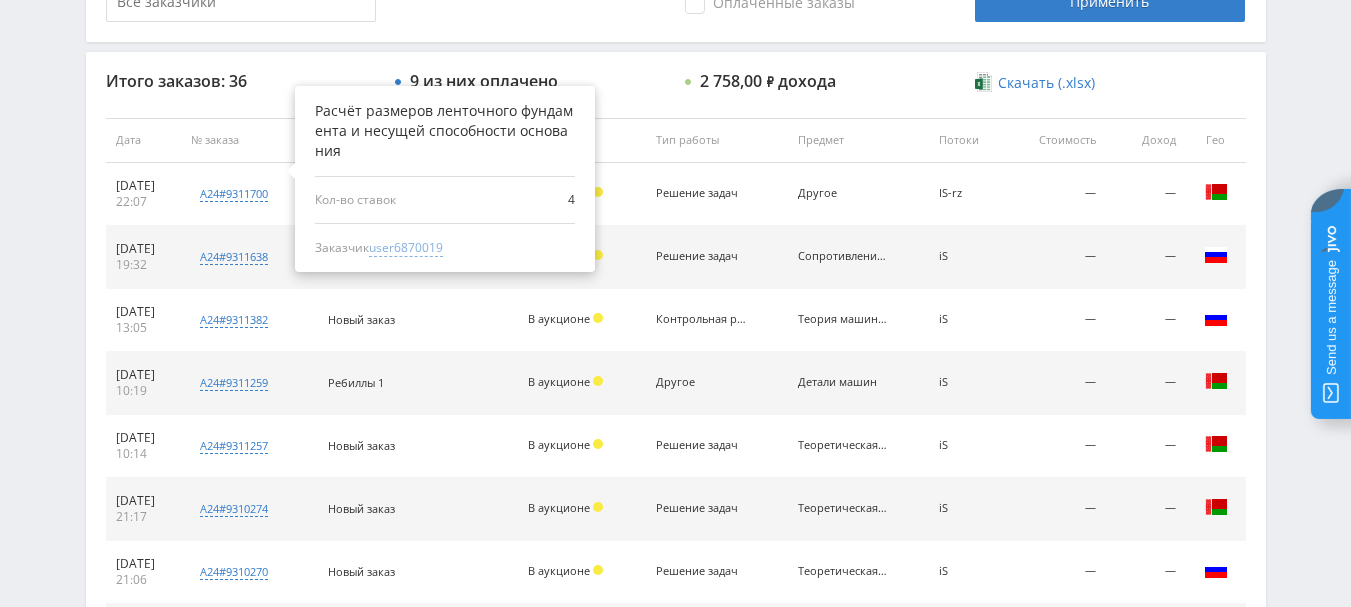 click on "user6870019" at bounding box center (406, 248) 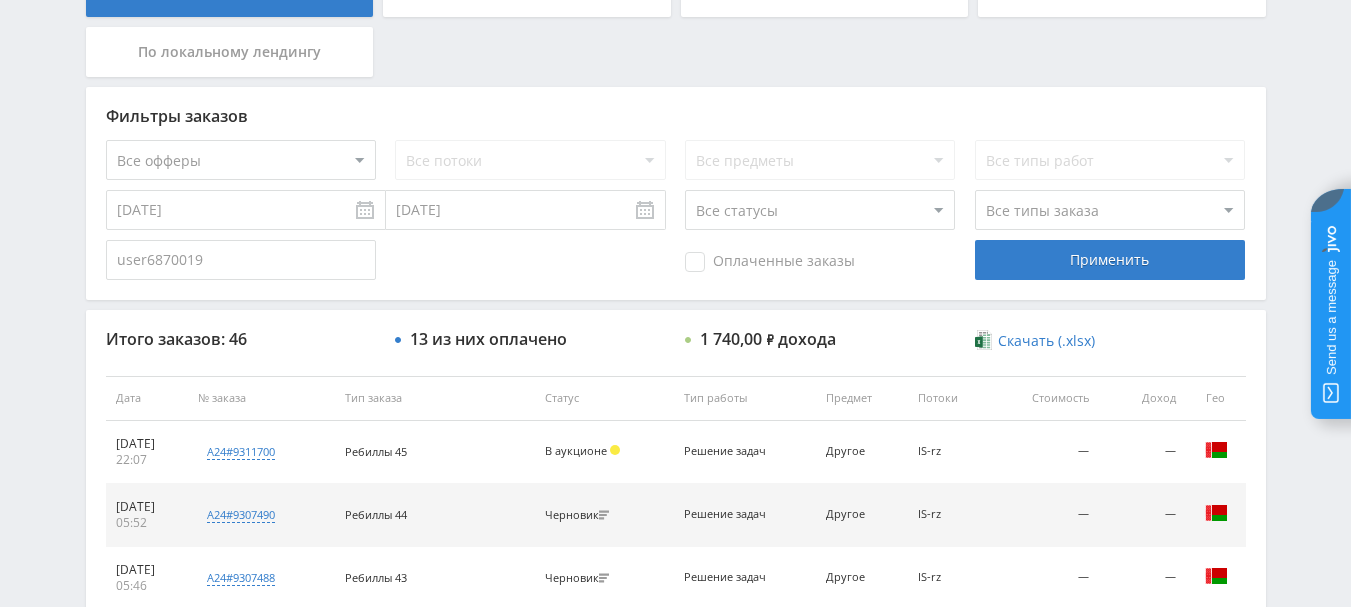 scroll, scrollTop: 700, scrollLeft: 0, axis: vertical 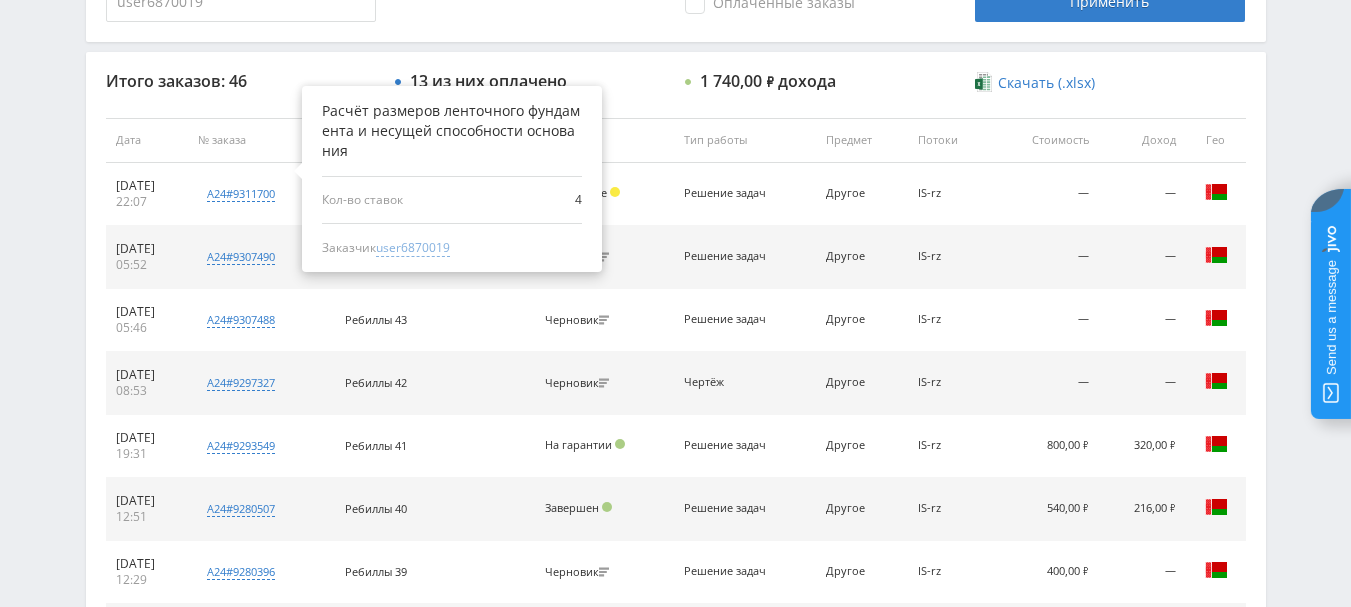 click on "user6870019" at bounding box center (413, 248) 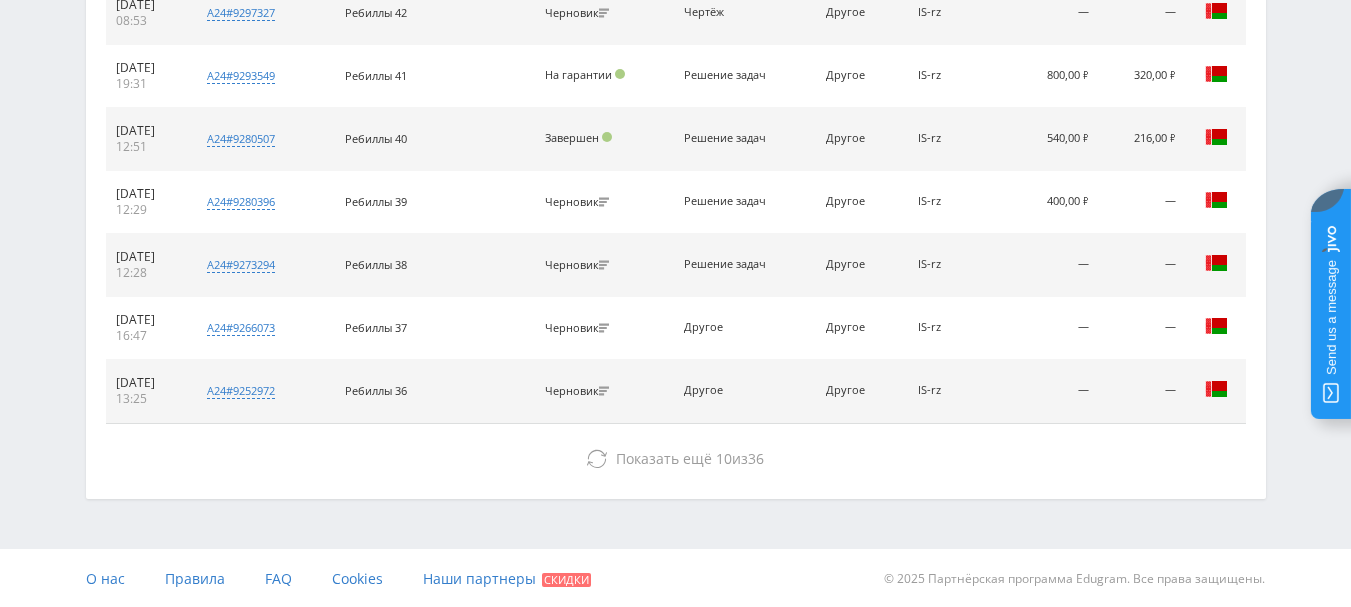 scroll, scrollTop: 1072, scrollLeft: 0, axis: vertical 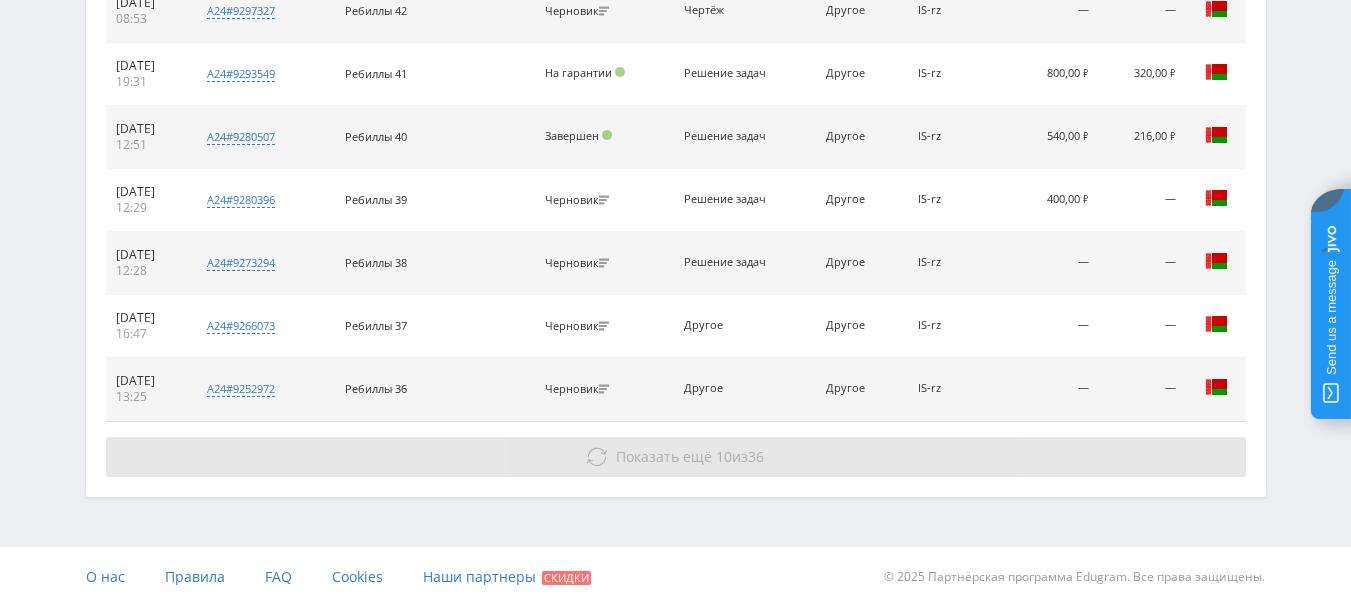 click on "Показать ещё
10  из  36" at bounding box center [690, 456] 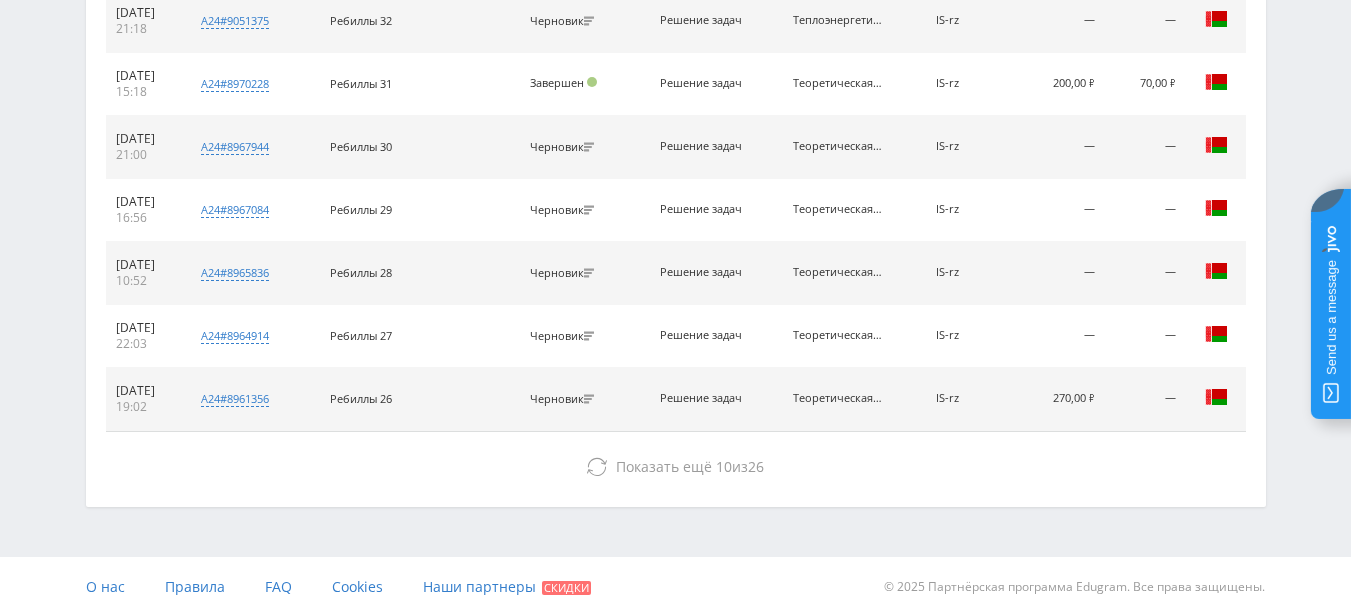 scroll, scrollTop: 1702, scrollLeft: 0, axis: vertical 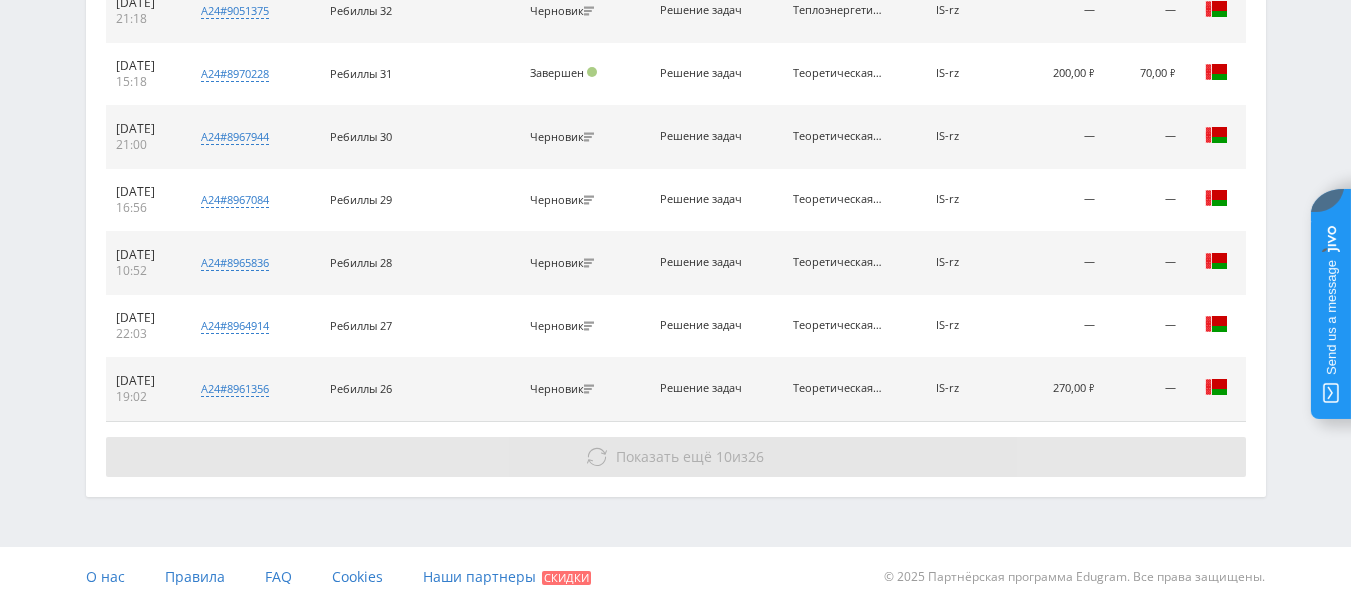 click on "Показать ещё" at bounding box center [664, 456] 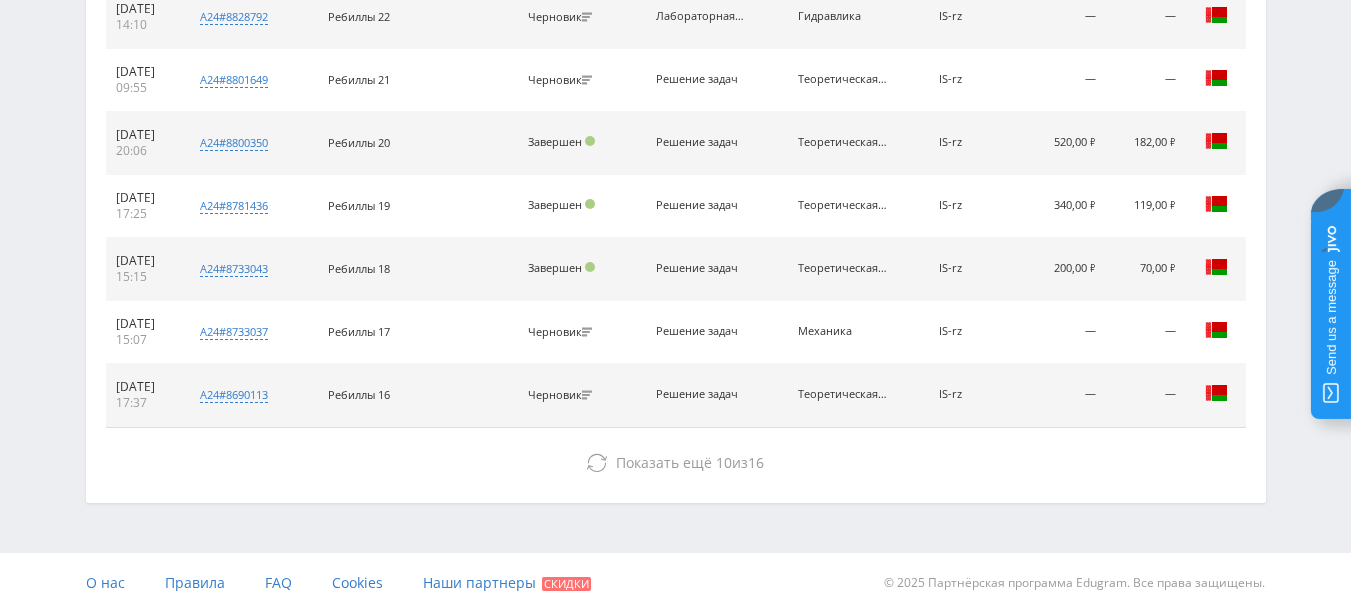 scroll, scrollTop: 2332, scrollLeft: 0, axis: vertical 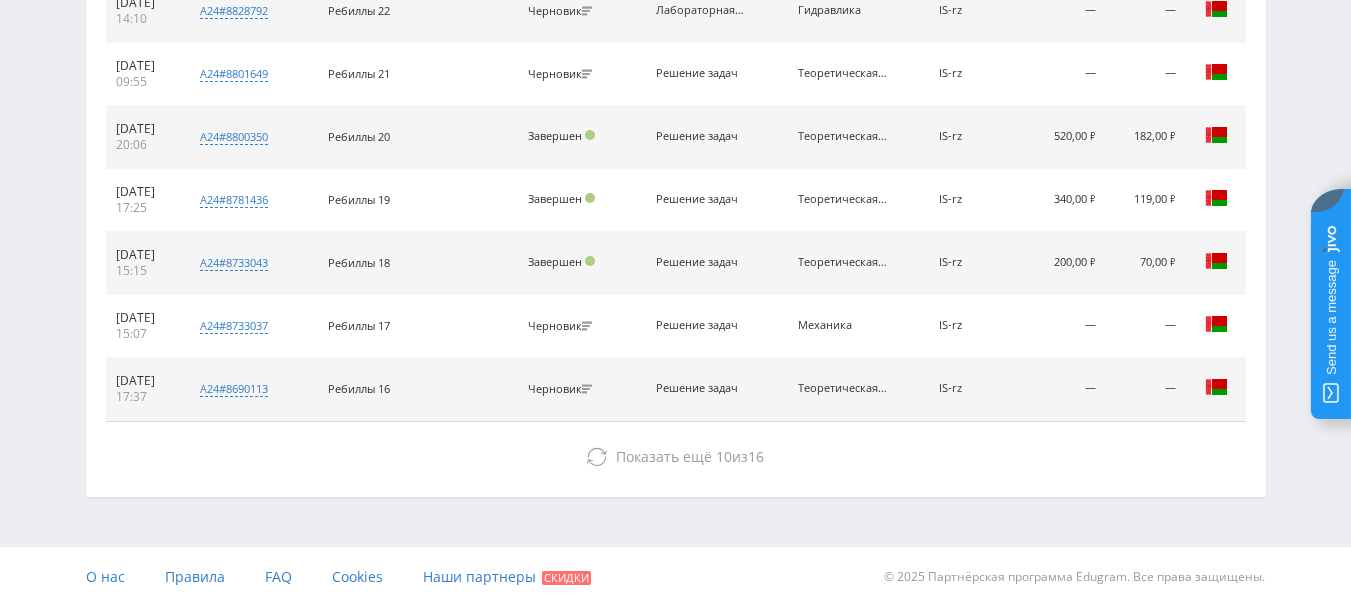click on "Итого заказов: 46
13 из них оплачено
1 740,00 ₽ дохода
Скачать (.xlsx)
Дата
№ заказа
Тип заказа
Статус
Тип работы
Предмет
Потоки
Стоимость
Доход
Гео
05.07.2025
22:07
a24#9311700
Расчёт размеров ленточного фундамента и несущей способности основания
4" at bounding box center [676, -542] 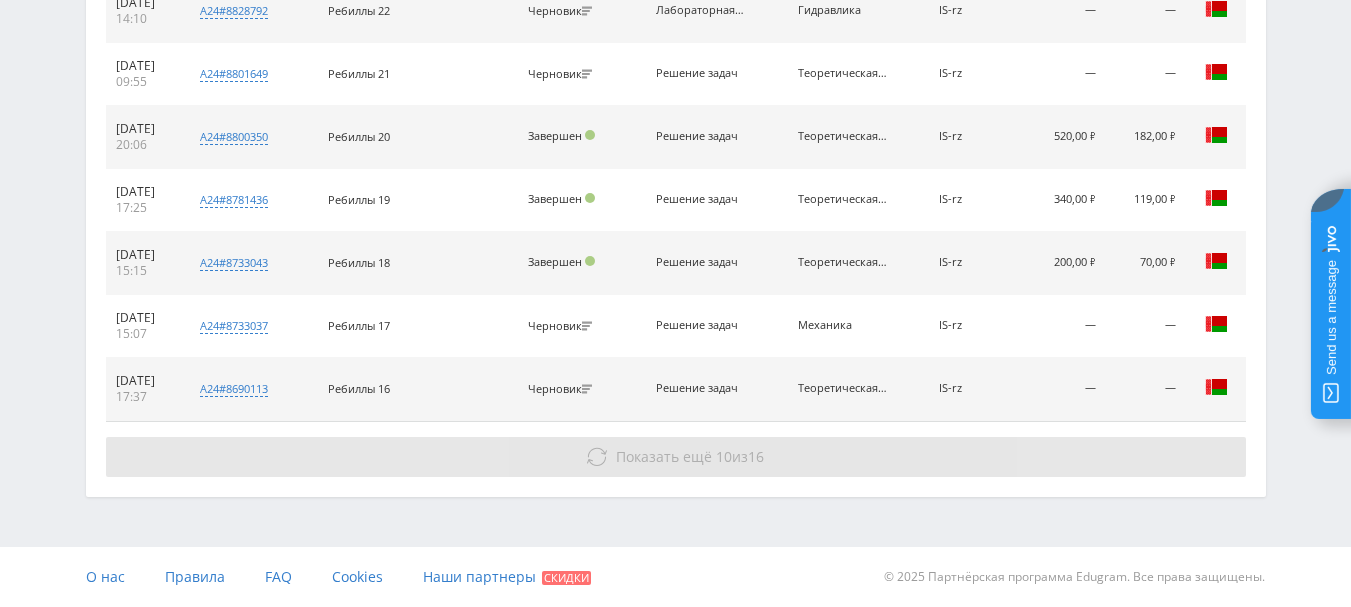 click on "Показать ещё
10  из  16" at bounding box center [676, 457] 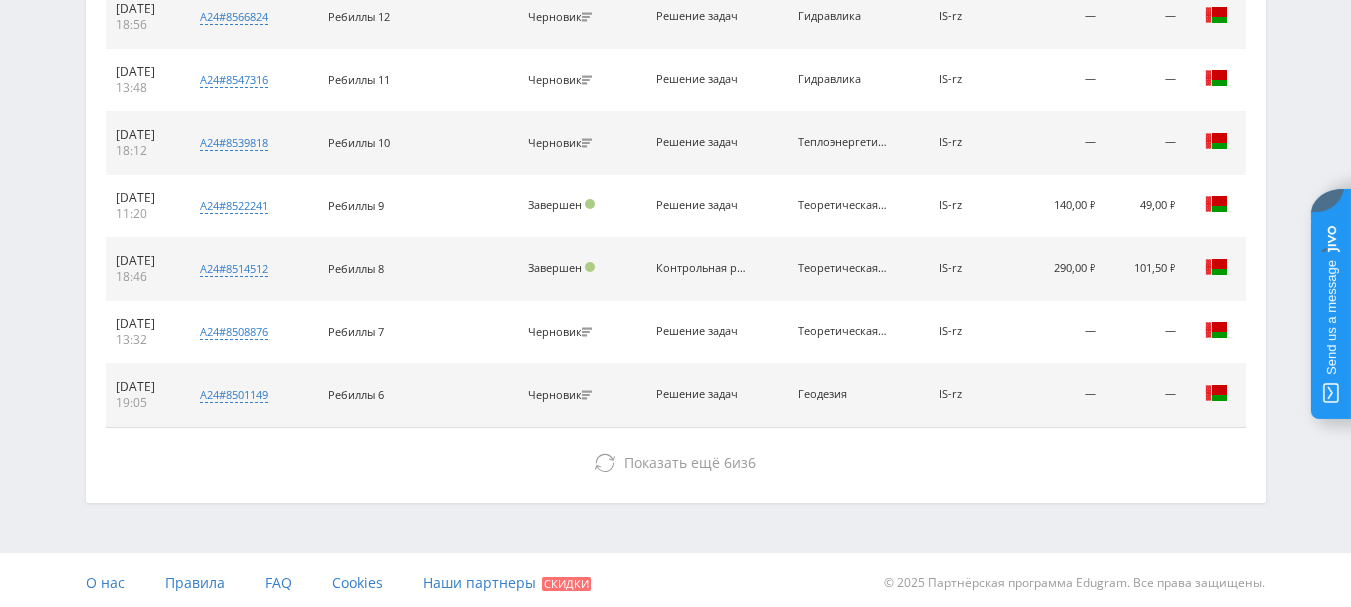 scroll, scrollTop: 2962, scrollLeft: 0, axis: vertical 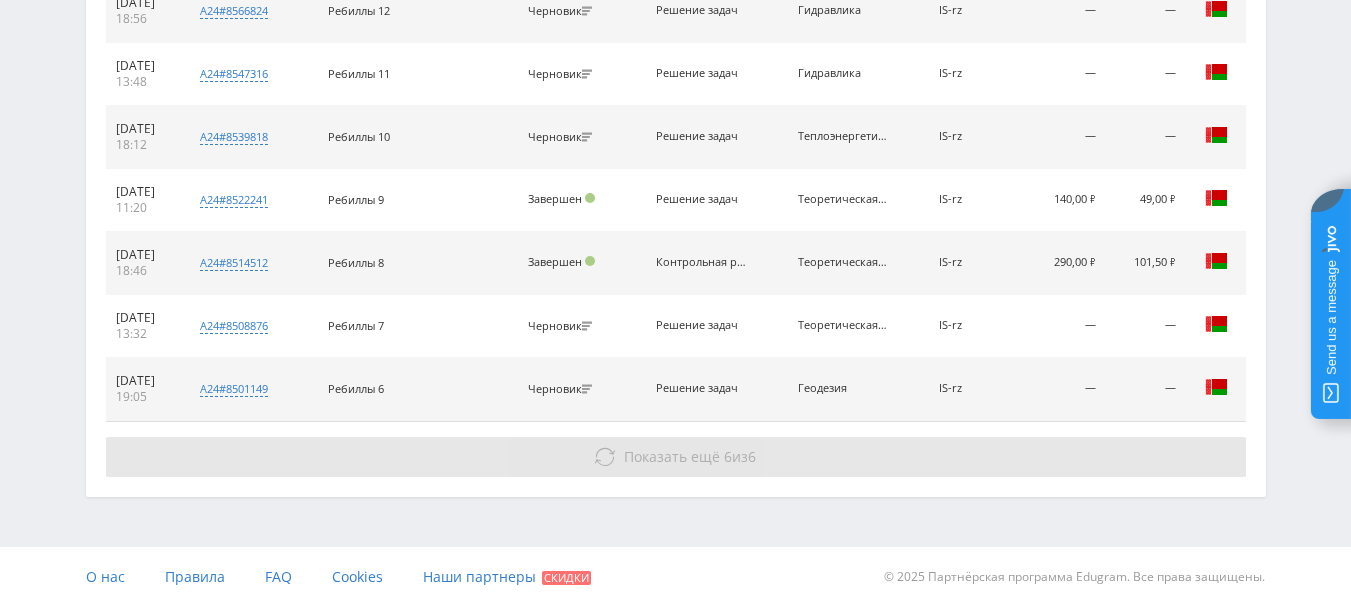 click on "Показать ещё" at bounding box center [672, 456] 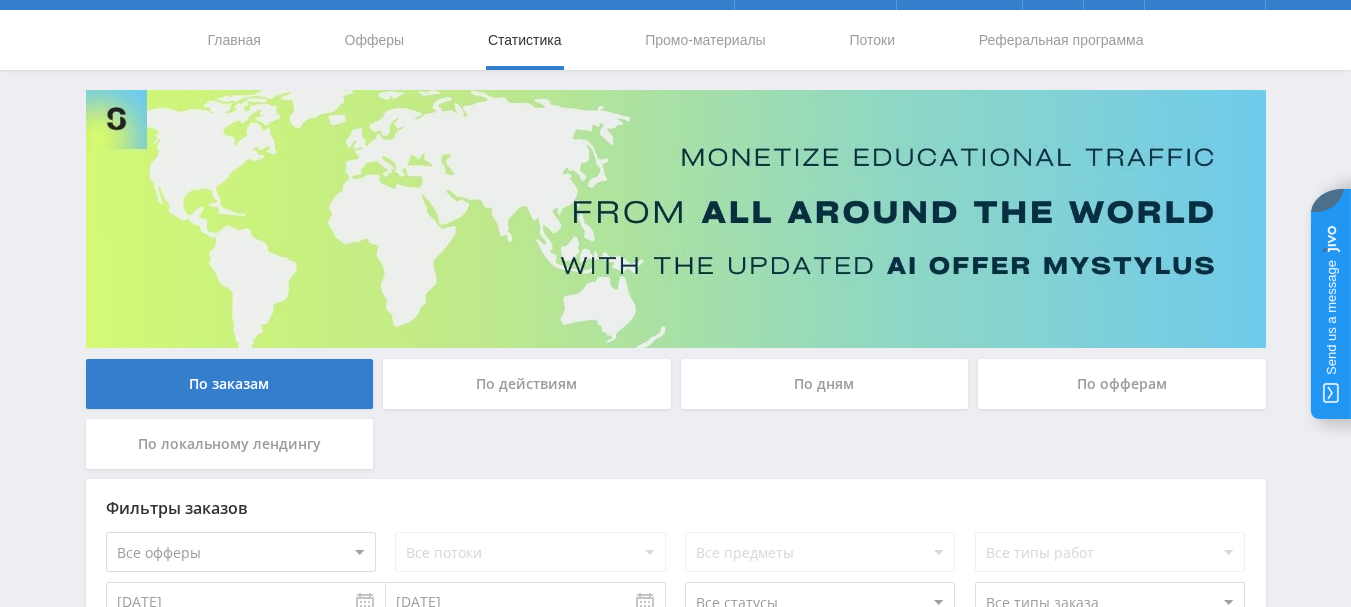 scroll, scrollTop: 0, scrollLeft: 0, axis: both 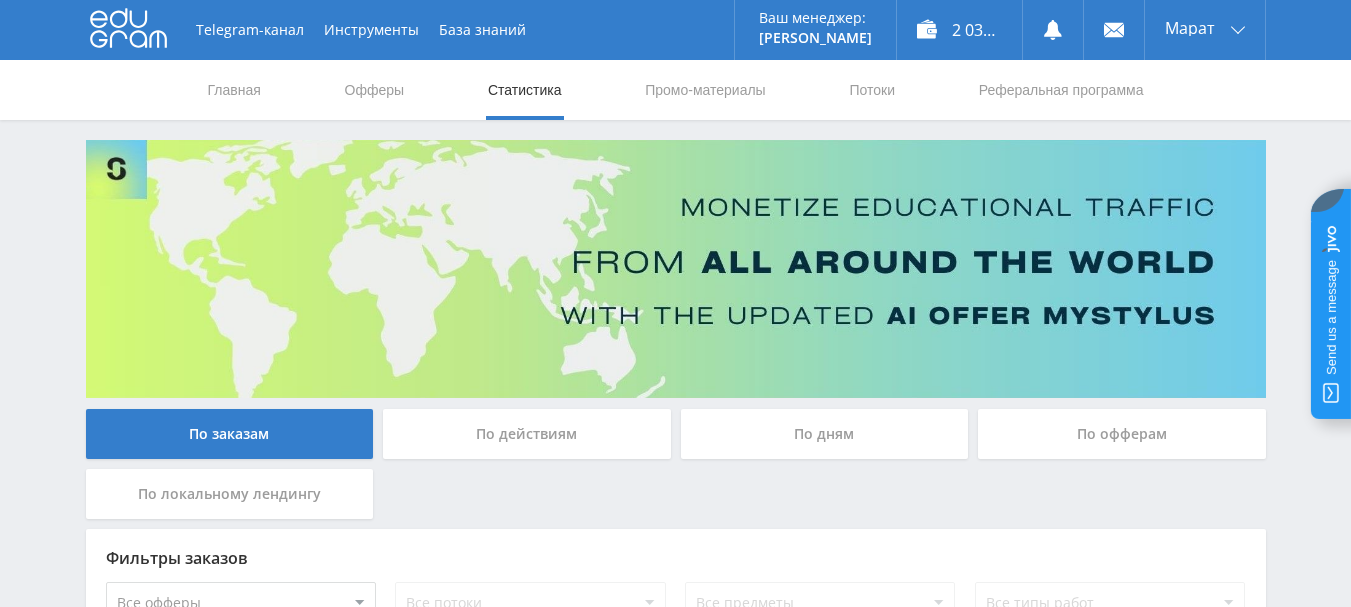 click on "Telegram-канал Инструменты База знаний
Ваш менеджер:
[PERSON_NAME]
Online
@edugram_support
Задать вопрос менеджеру
2 035,70 ₽
[PERSON_NAME]
Профиль
Платежи
Выход
Главная Офферы Статистика Промо-материалы" at bounding box center [675, 839] 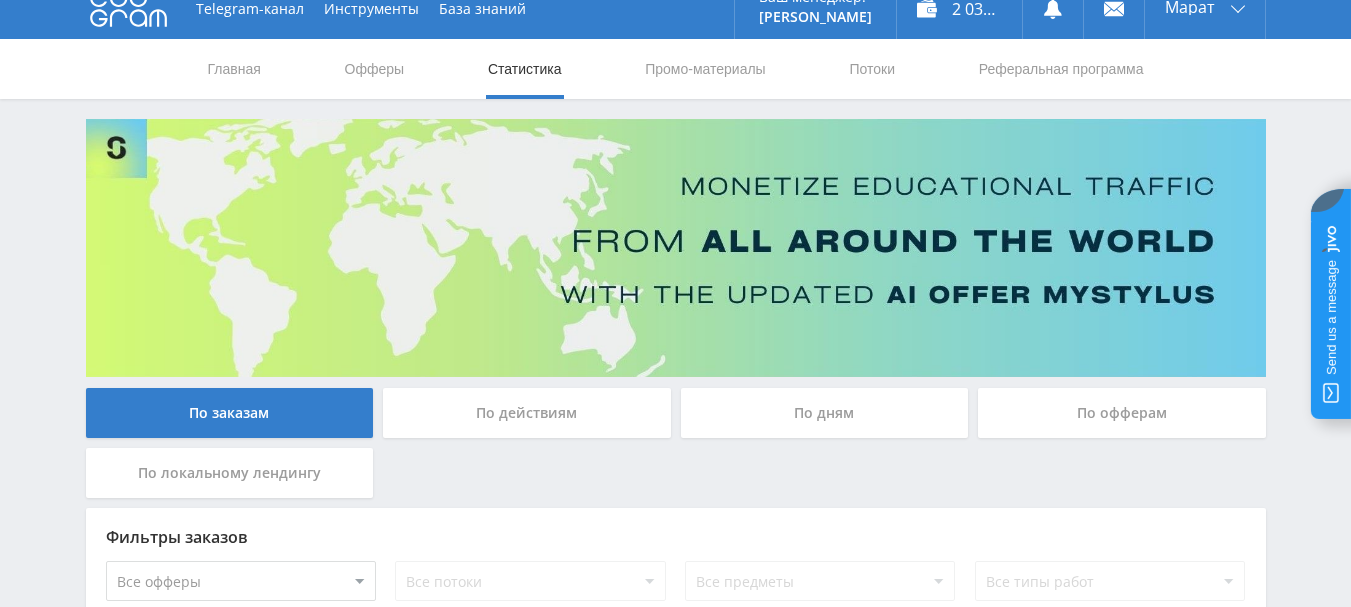 scroll, scrollTop: 0, scrollLeft: 0, axis: both 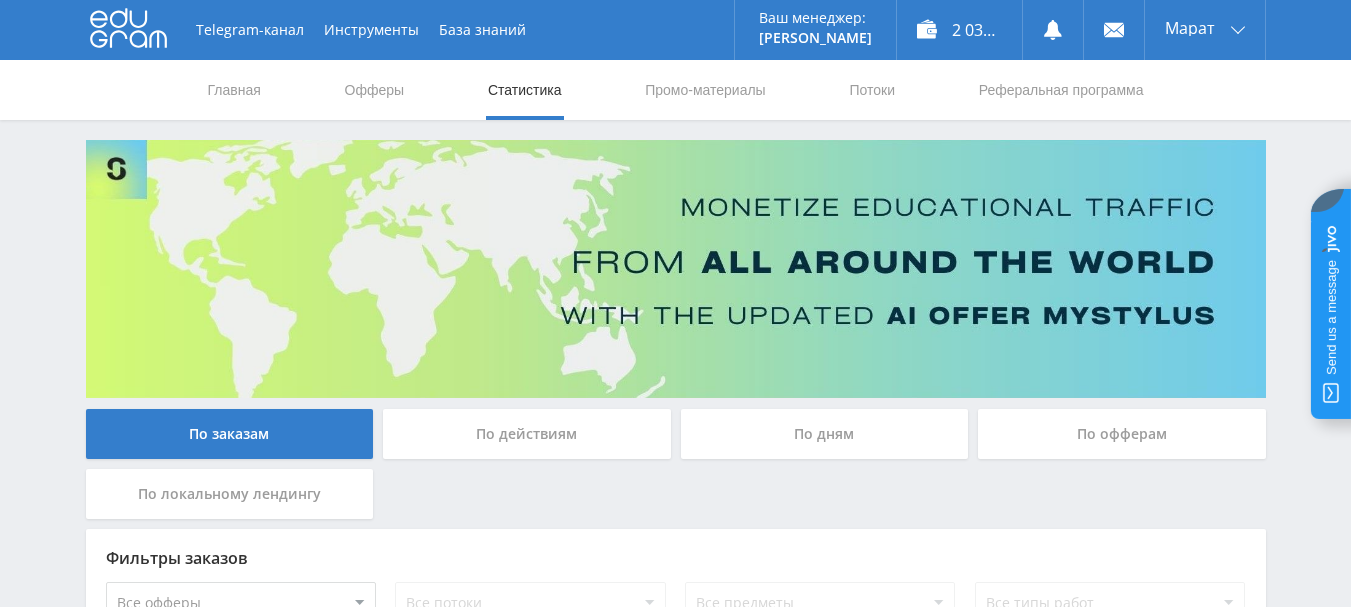 click on "Telegram-канал Инструменты База знаний
Ваш менеджер:
[PERSON_NAME]
Online
@edugram_support
Задать вопрос менеджеру
2 035,70 ₽
[PERSON_NAME]
Профиль
Платежи
Выход
Главная Офферы Статистика Промо-материалы" at bounding box center [675, 839] 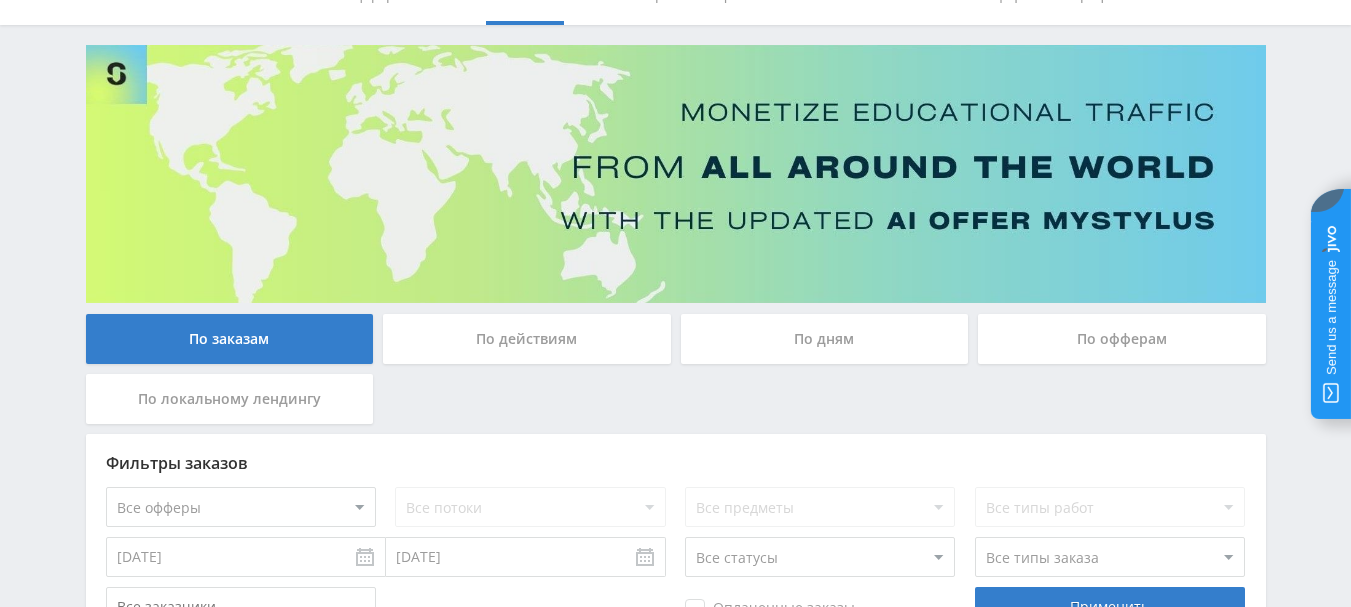 scroll, scrollTop: 0, scrollLeft: 0, axis: both 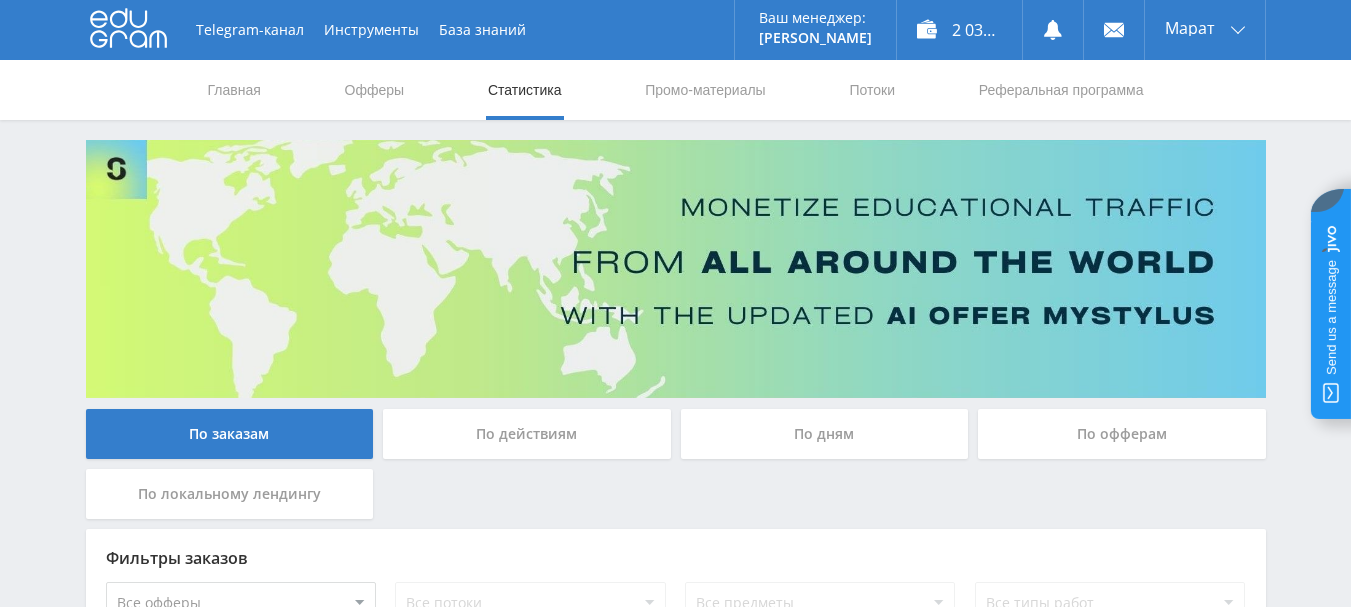click on "Telegram-канал Инструменты База знаний
Ваш менеджер:
[PERSON_NAME]
Online
@edugram_support
Задать вопрос менеджеру
2 035,70 ₽
[PERSON_NAME]
Профиль
Платежи
Выход
Главная Офферы Статистика Промо-материалы" at bounding box center [675, 839] 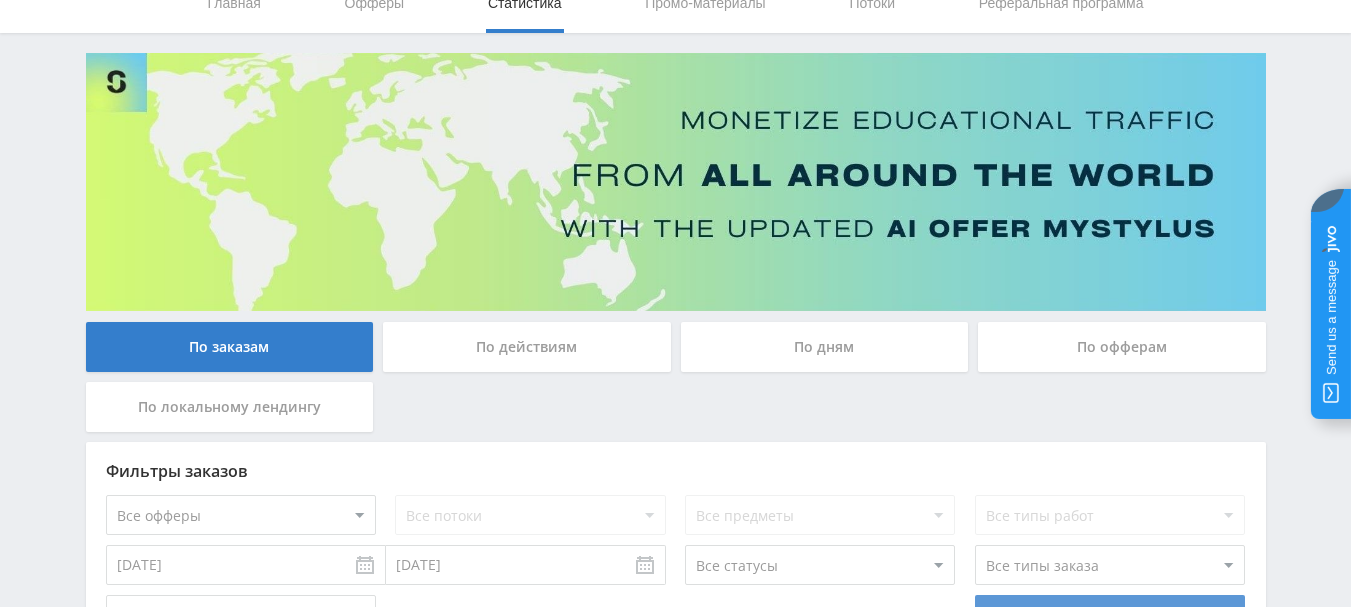 scroll, scrollTop: 0, scrollLeft: 0, axis: both 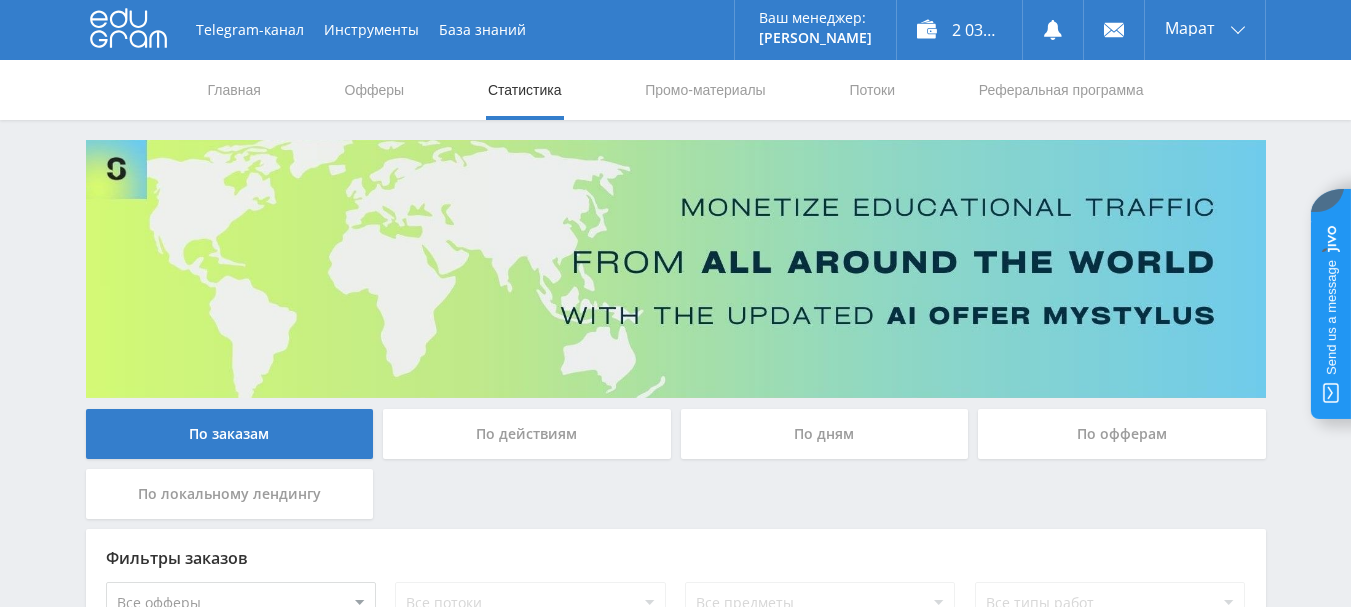 click on "Telegram-канал Инструменты База знаний
Ваш менеджер:
[PERSON_NAME]
Online
@edugram_support
Задать вопрос менеджеру
2 035,70 ₽
[PERSON_NAME]
Профиль
Платежи
Выход
Главная Офферы Статистика Промо-материалы" at bounding box center (675, 839) 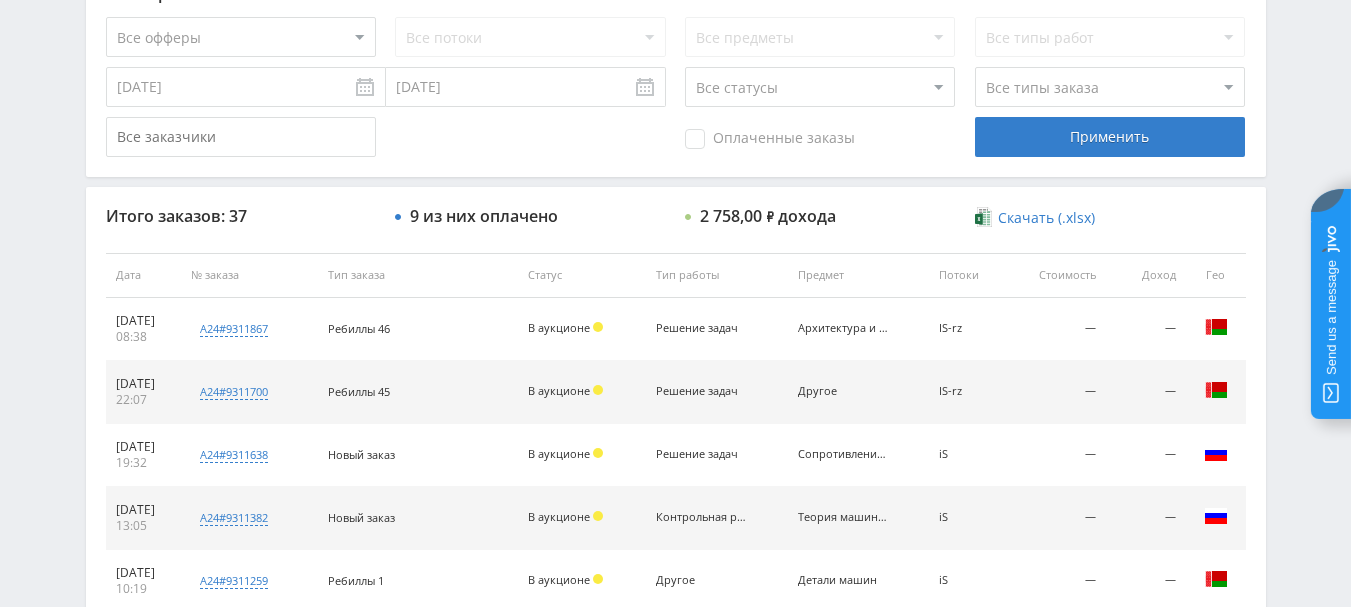 scroll, scrollTop: 600, scrollLeft: 0, axis: vertical 